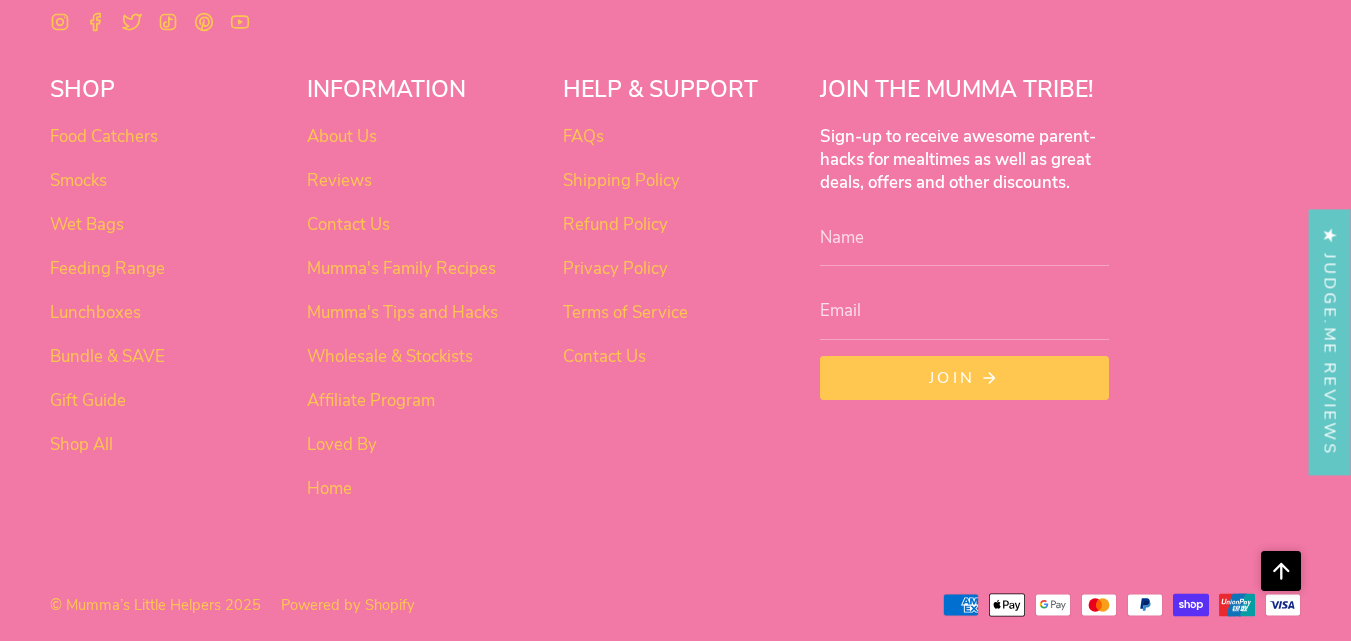 scroll, scrollTop: 6159, scrollLeft: 0, axis: vertical 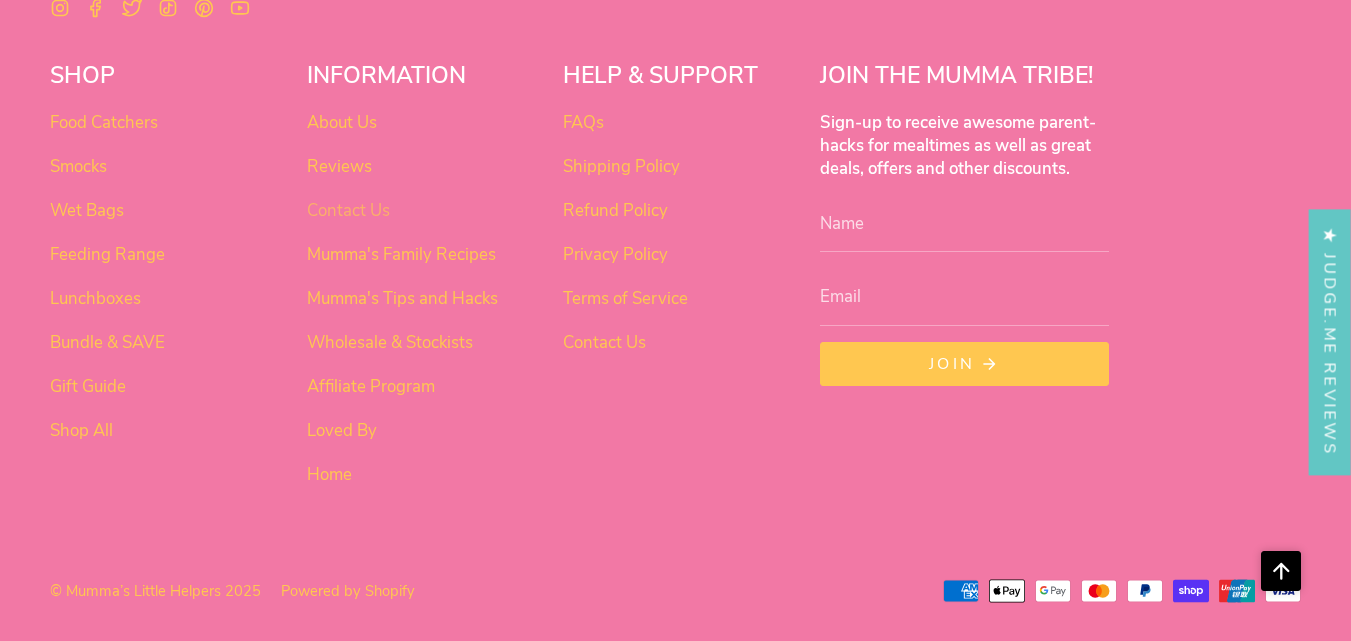 click on "Contact Us" at bounding box center [348, 210] 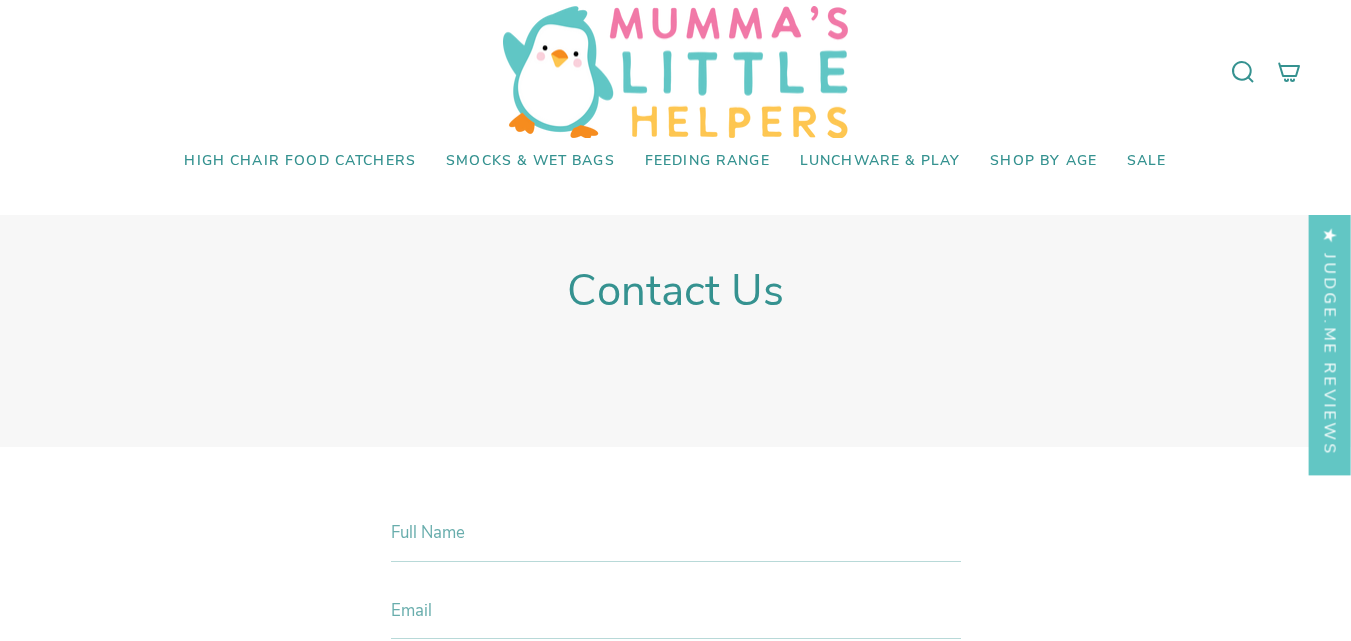 scroll, scrollTop: 0, scrollLeft: 0, axis: both 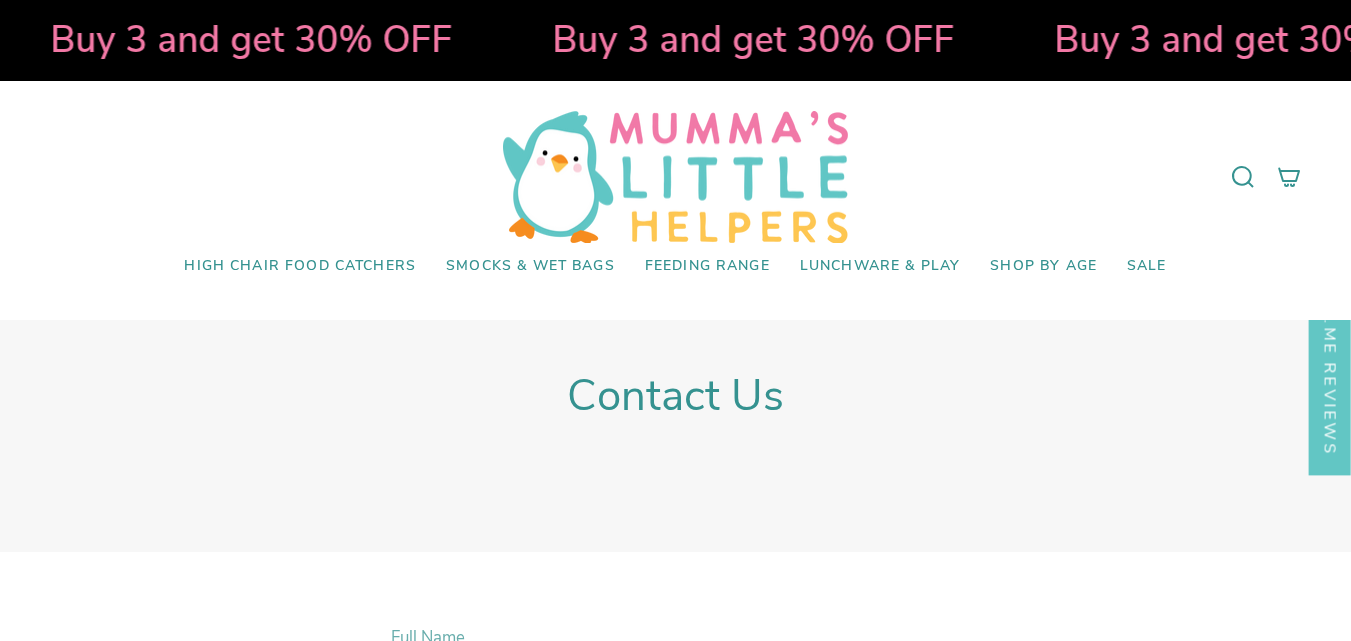 click at bounding box center [675, 177] 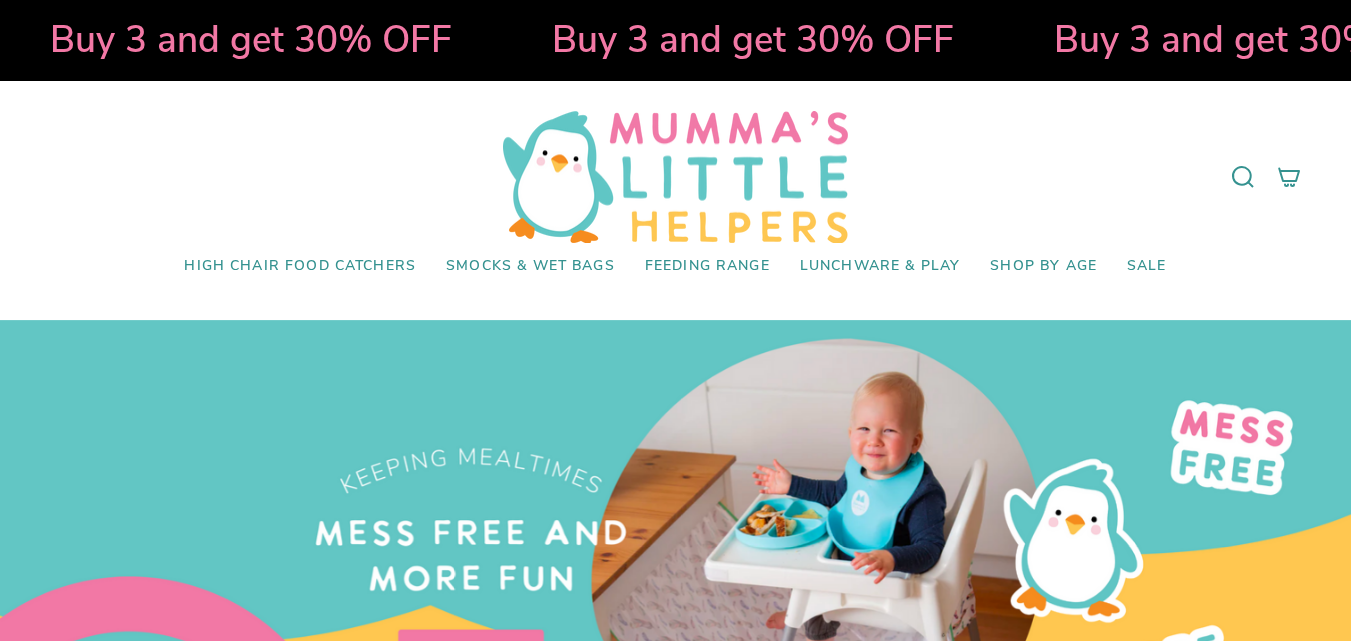 scroll, scrollTop: 0, scrollLeft: 0, axis: both 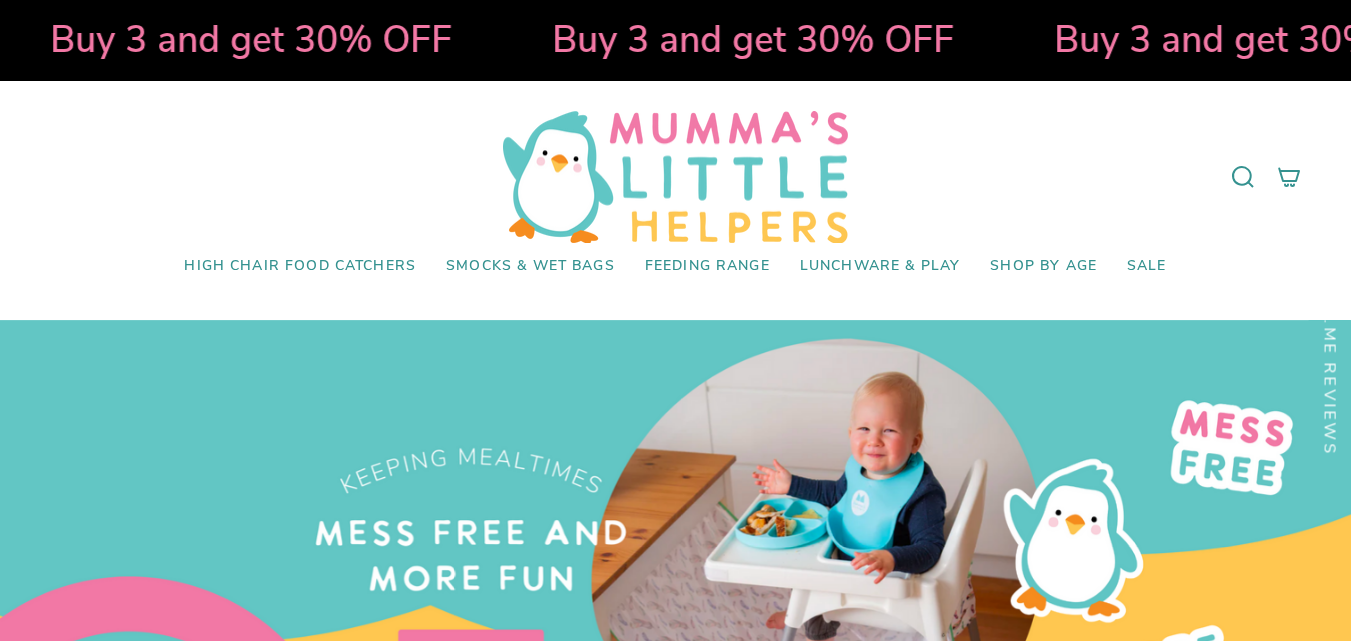 click at bounding box center [276, 177] 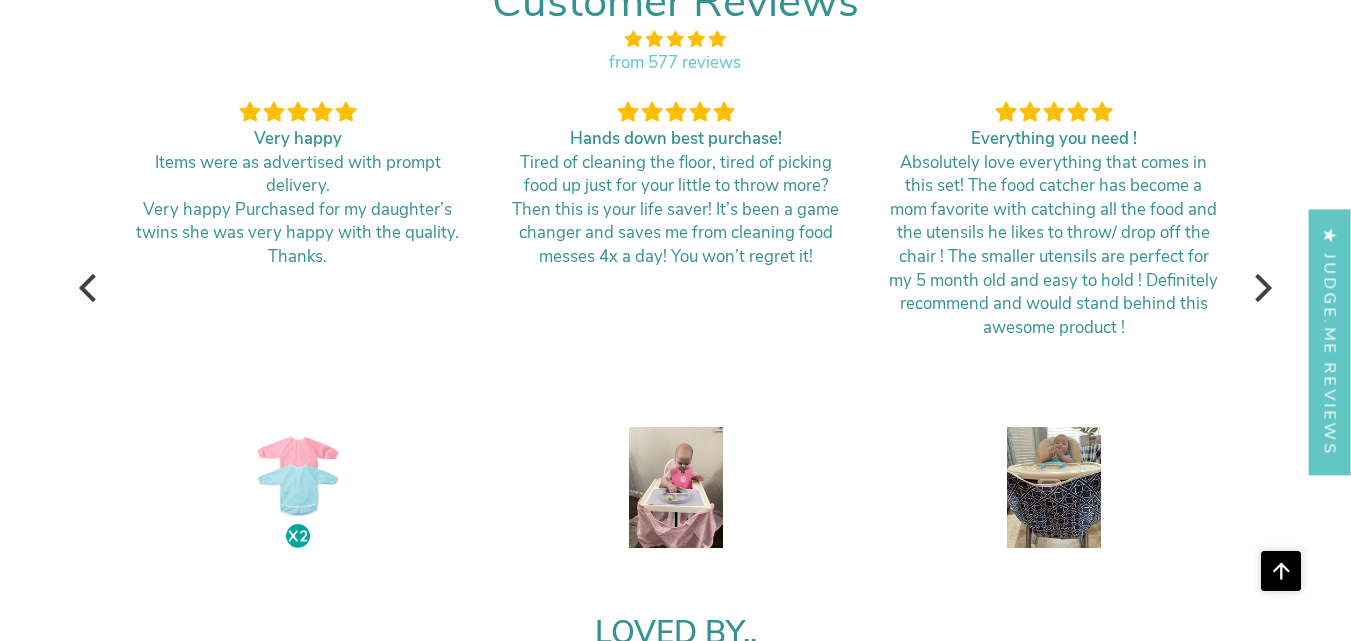 scroll, scrollTop: 2500, scrollLeft: 0, axis: vertical 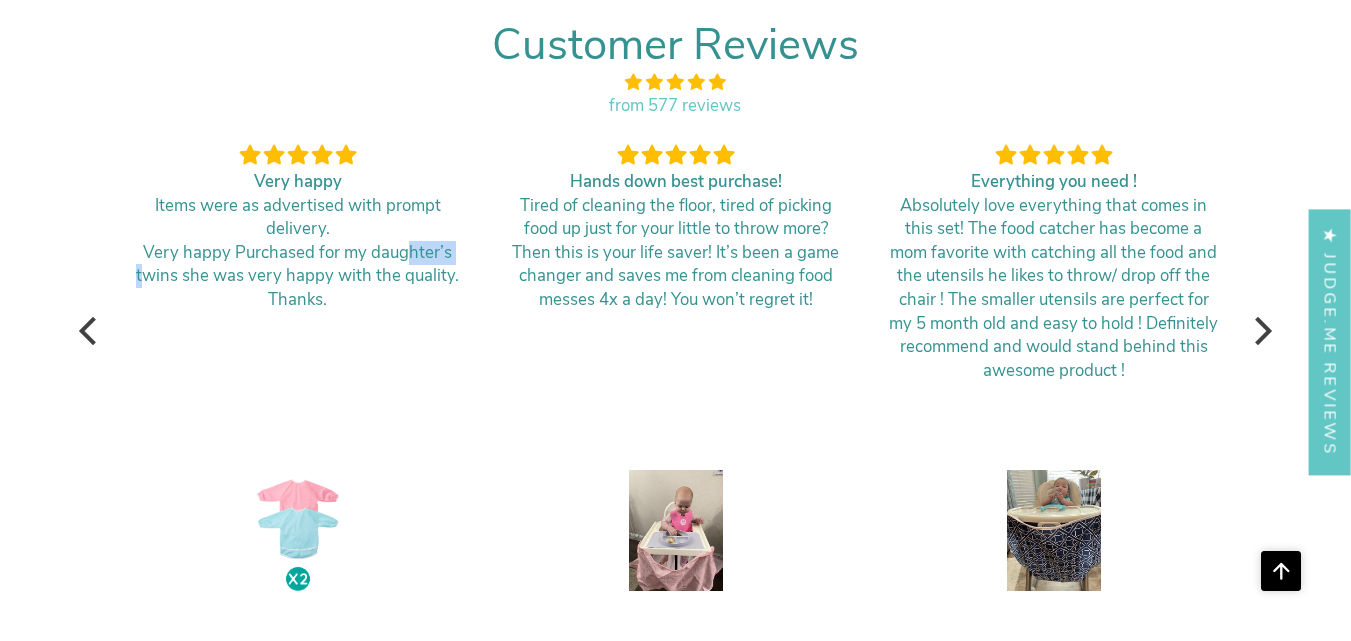 drag, startPoint x: 457, startPoint y: 248, endPoint x: 385, endPoint y: 251, distance: 72.06247 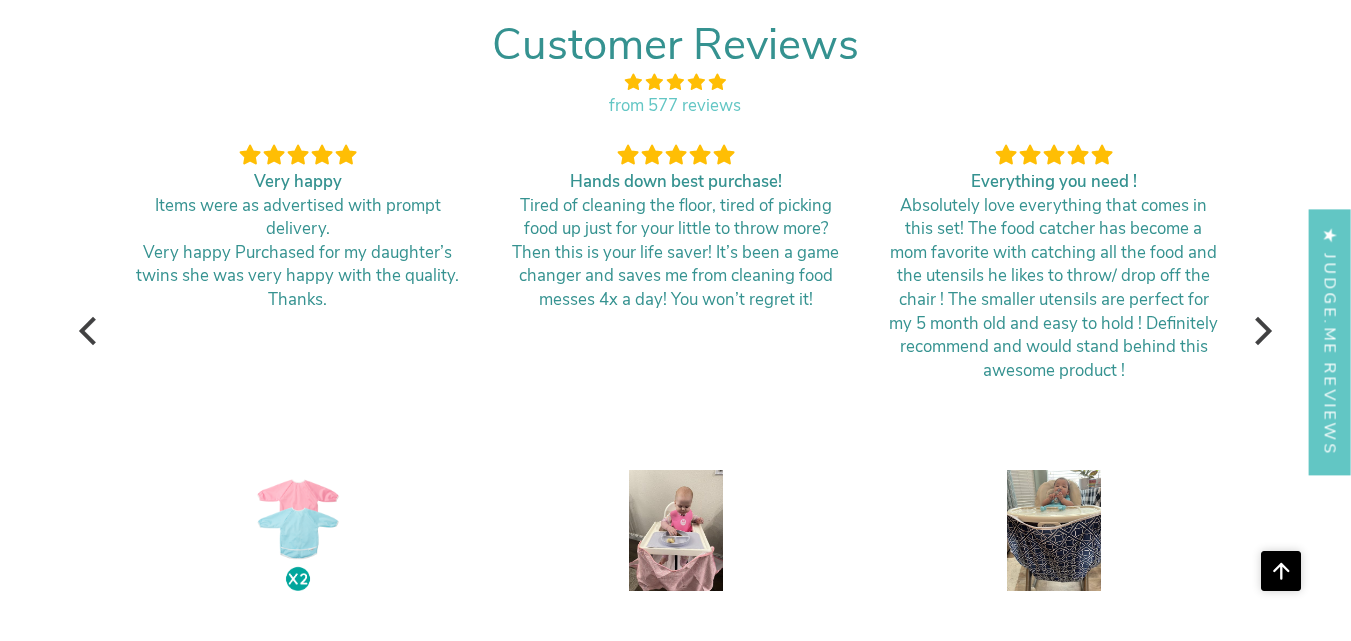click on "Very happy   Items were as advertised with prompt delivery.
Purchased for my daughter’s twins she was very happy with the quality. Thanks." at bounding box center (-80, 302) 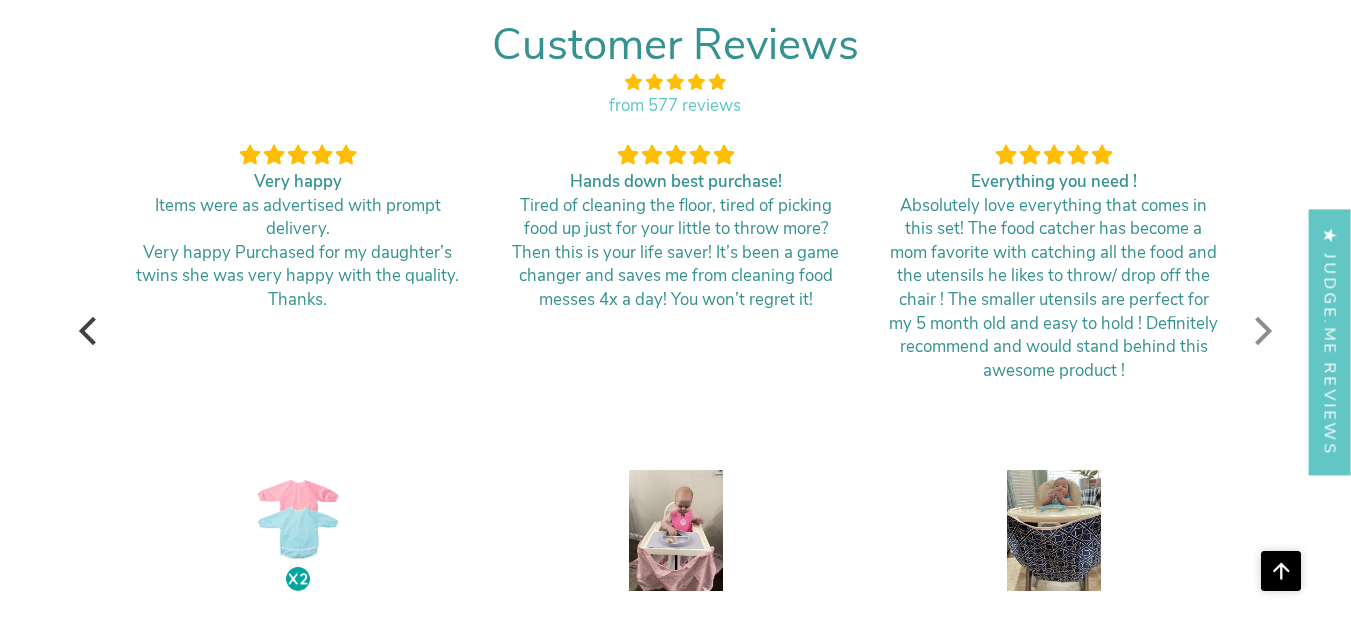 click at bounding box center (1258, 331) 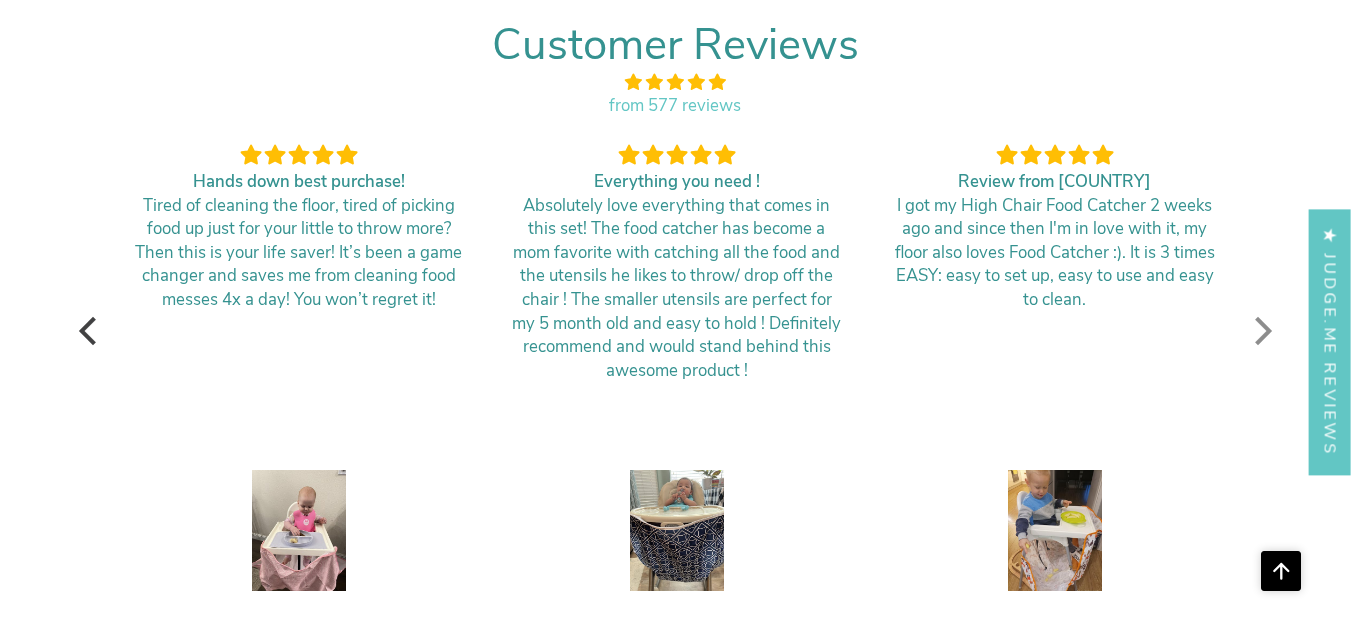 click at bounding box center (1258, 331) 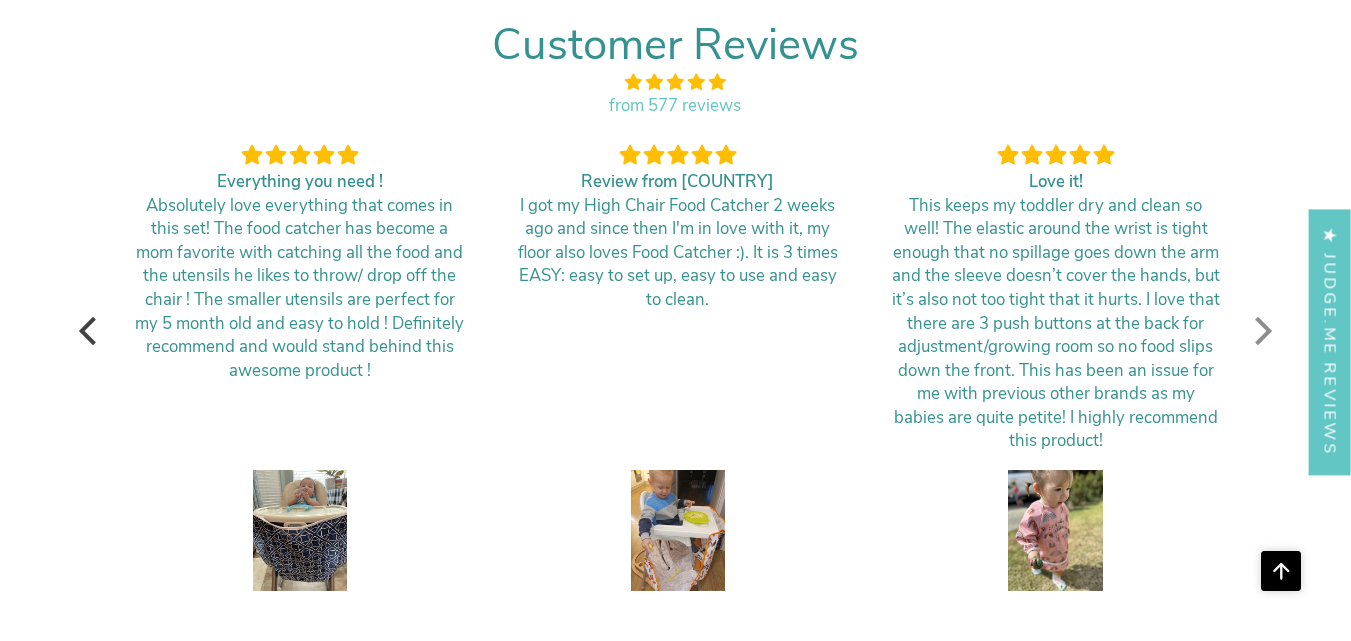 click at bounding box center (1258, 331) 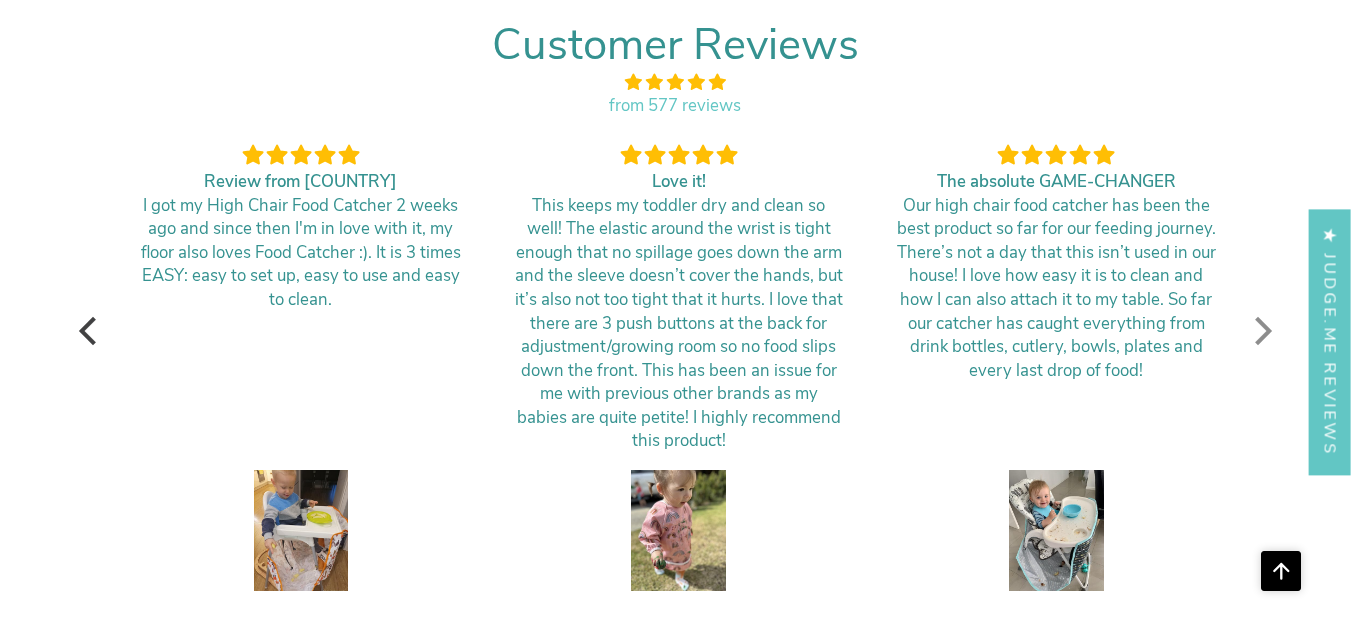 click at bounding box center (1258, 331) 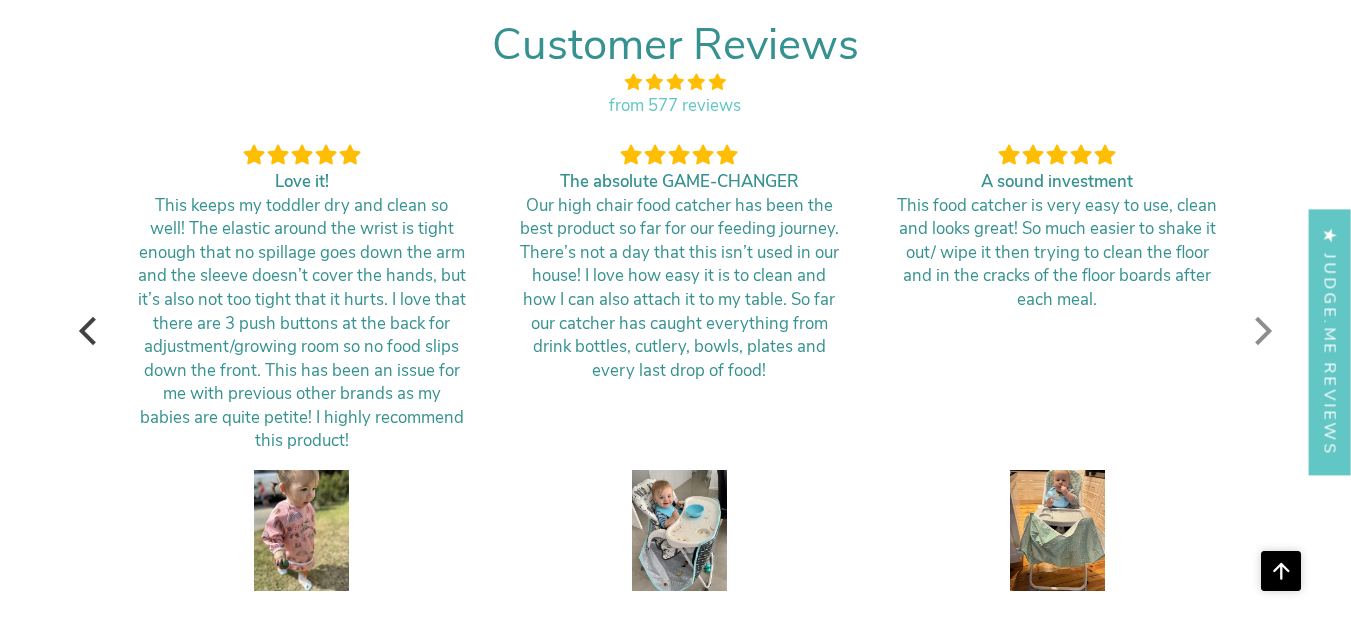 click at bounding box center [1258, 331] 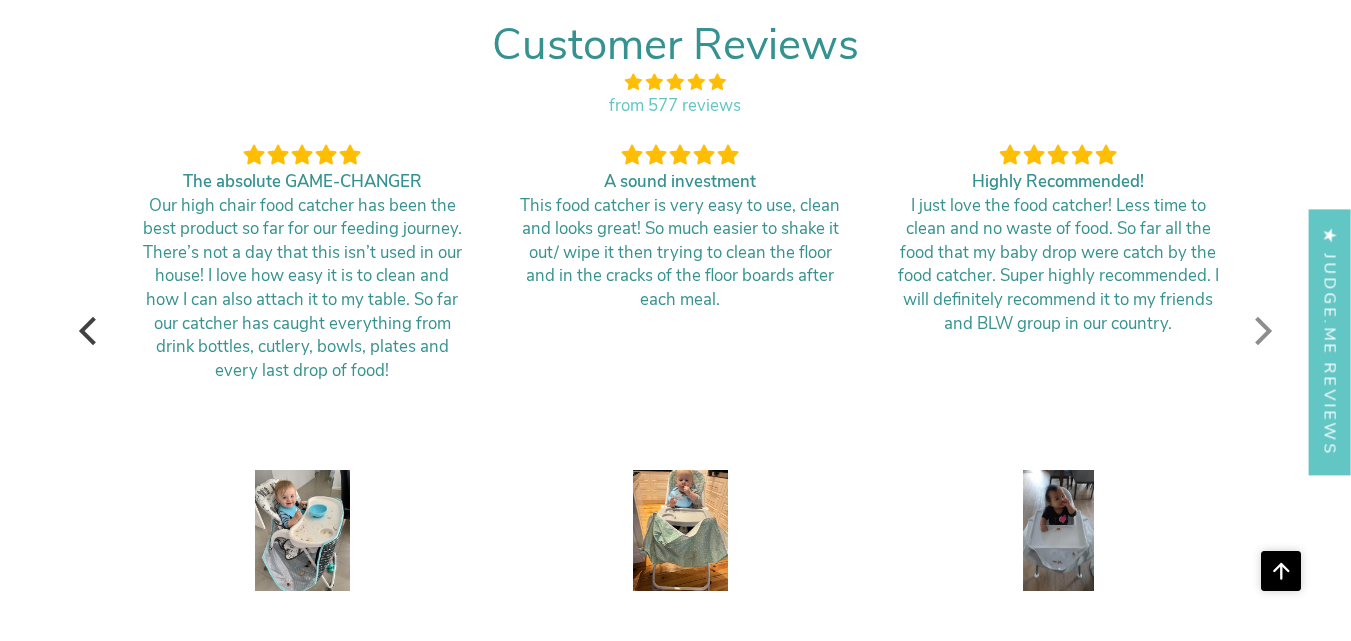 click at bounding box center [1258, 331] 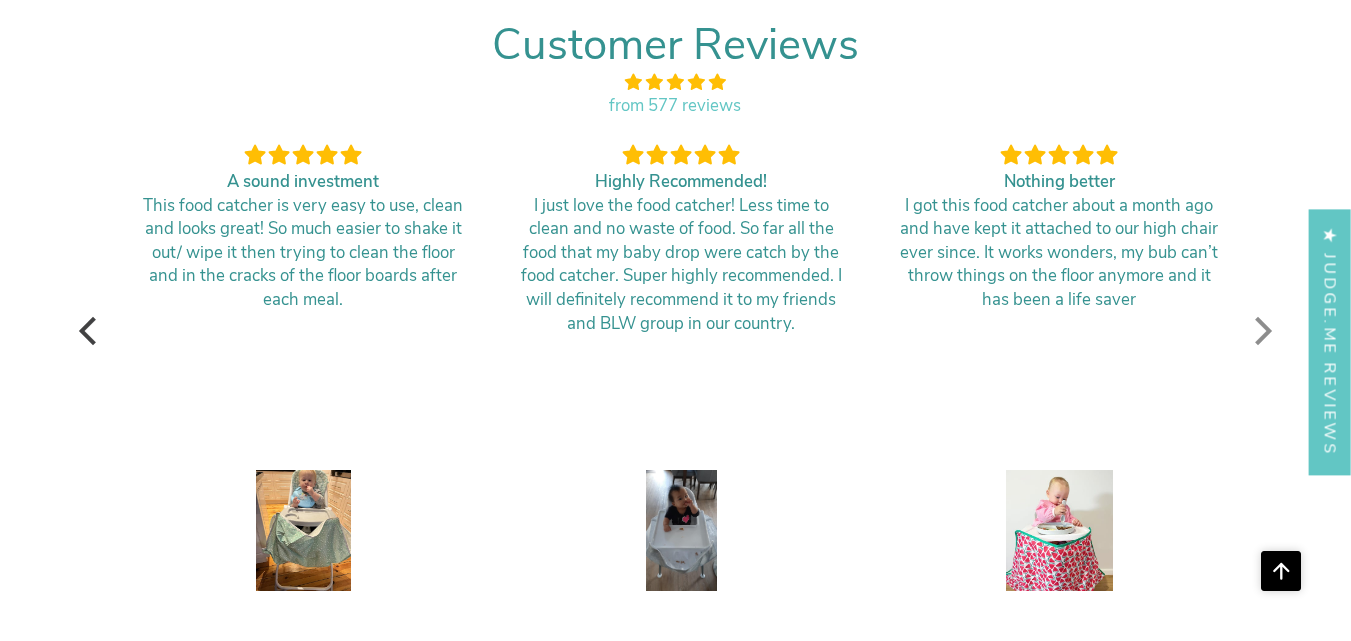 click at bounding box center (1258, 331) 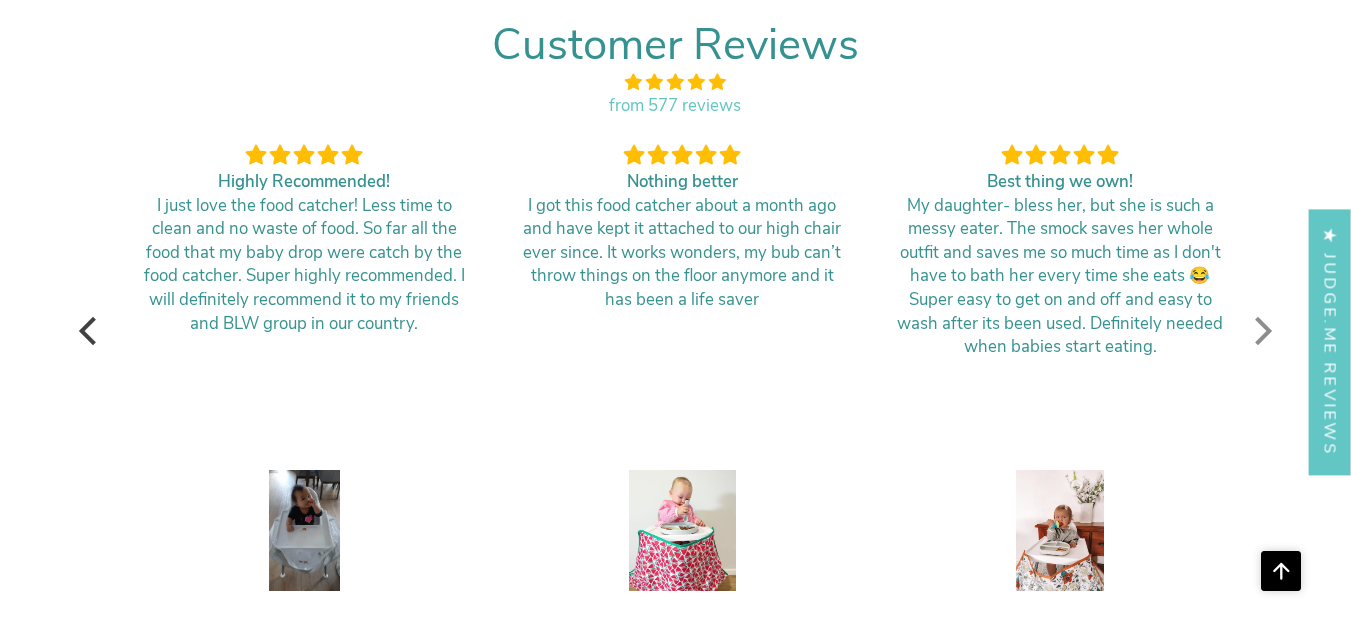 click at bounding box center [1258, 331] 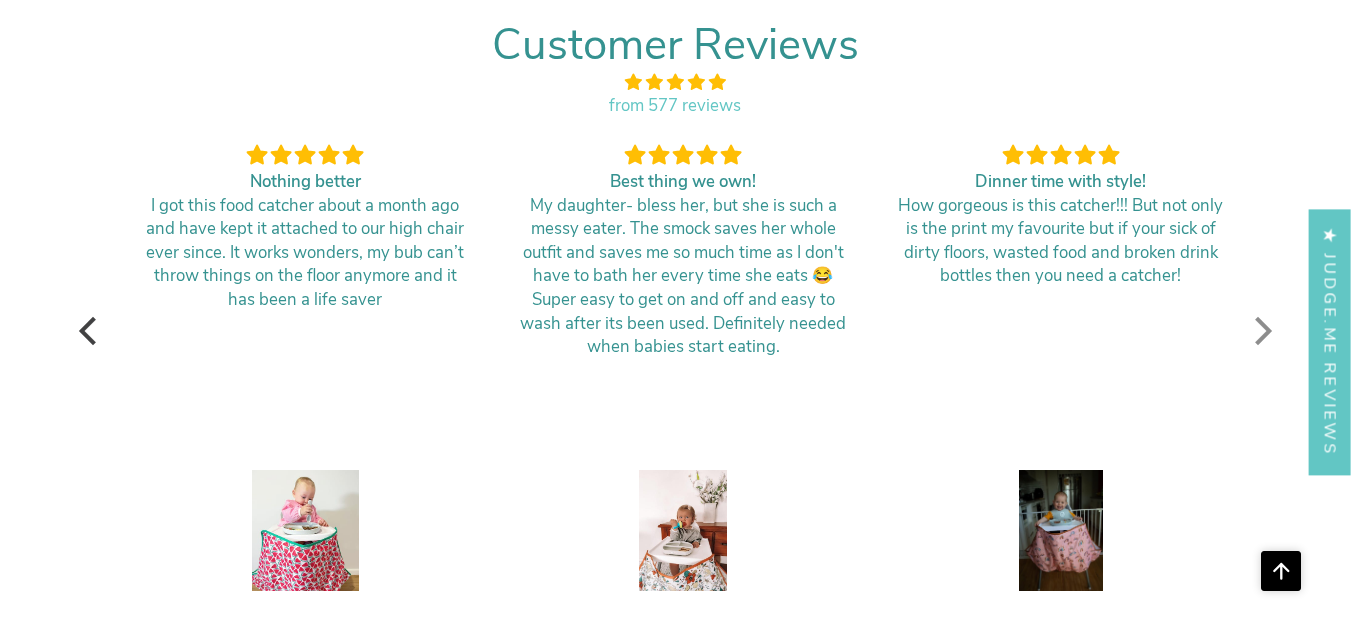 click at bounding box center (1258, 331) 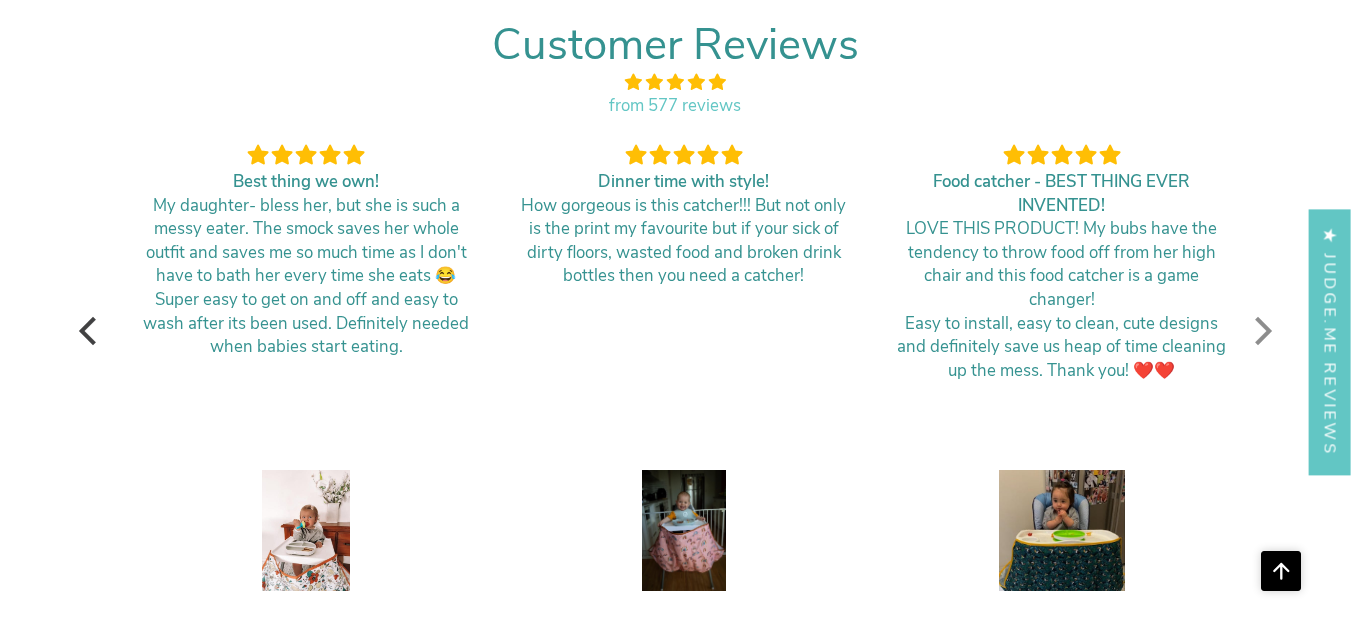 click at bounding box center [1258, 331] 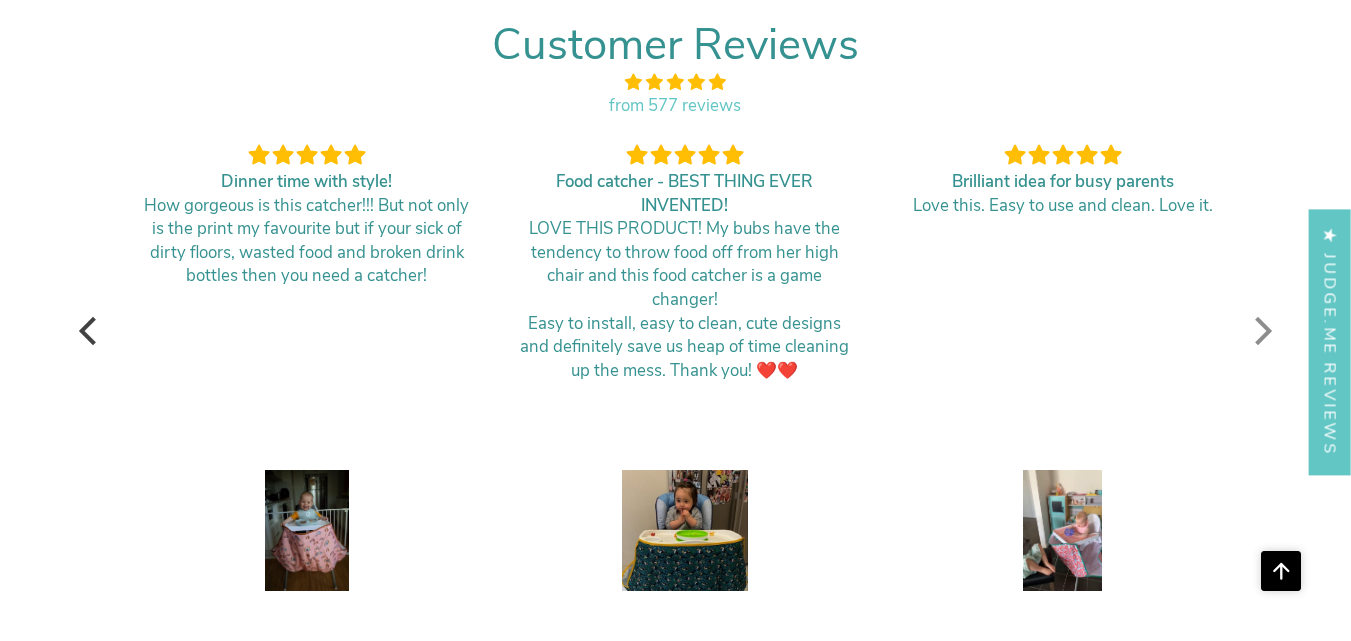 click at bounding box center [1258, 331] 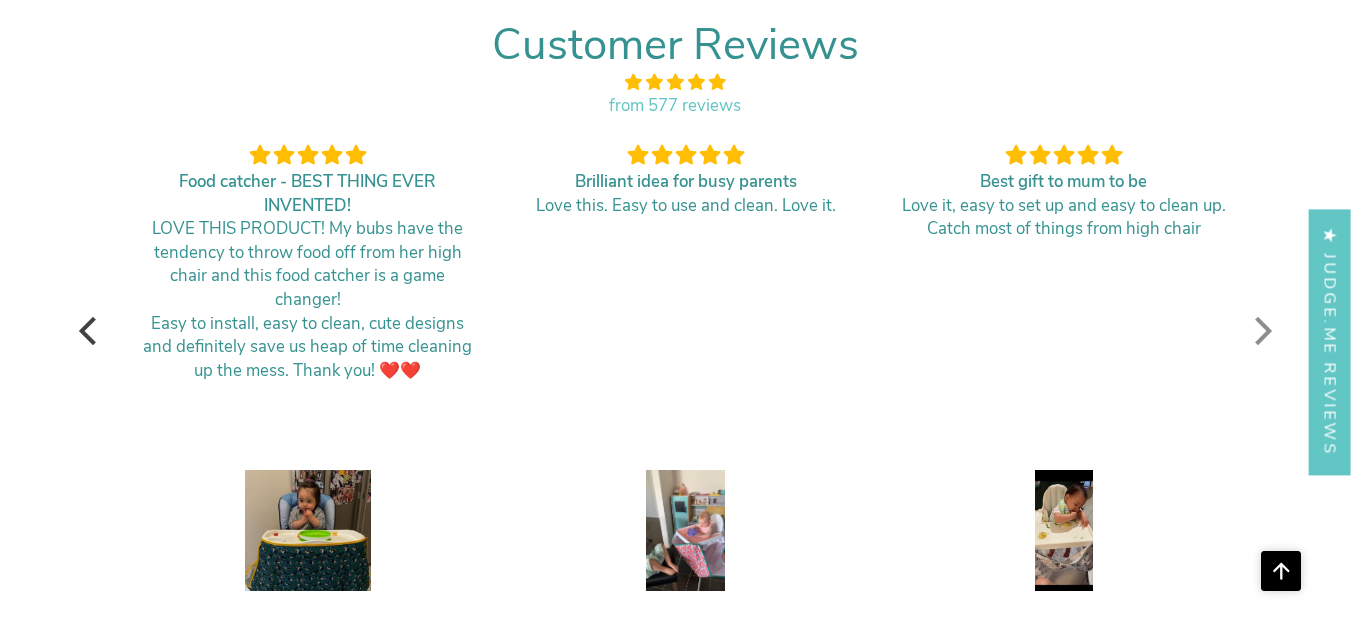 click at bounding box center [1258, 331] 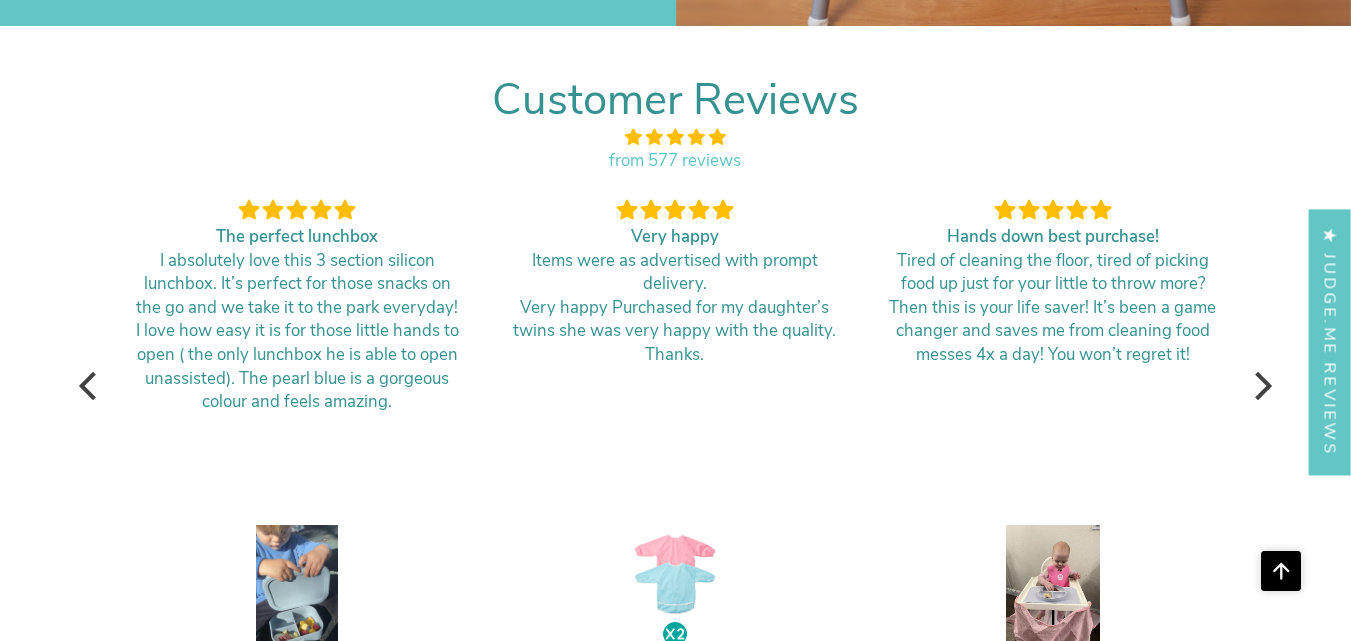 scroll, scrollTop: 2400, scrollLeft: 0, axis: vertical 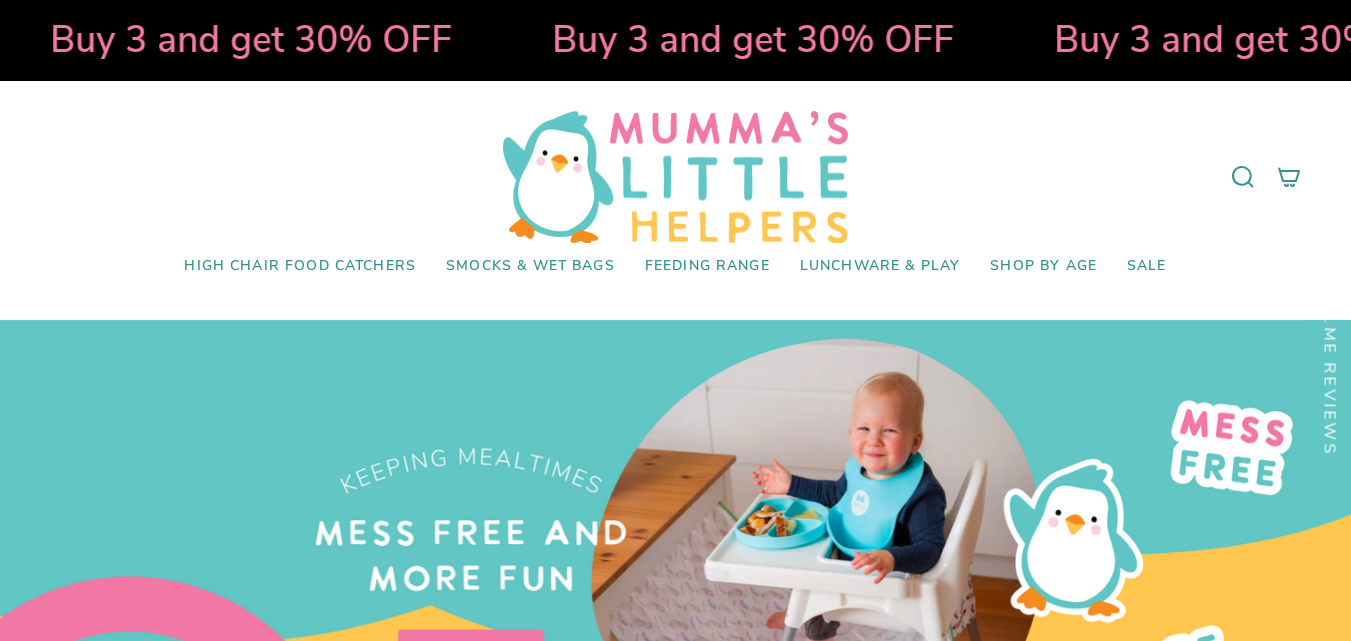 click at bounding box center (675, 177) 